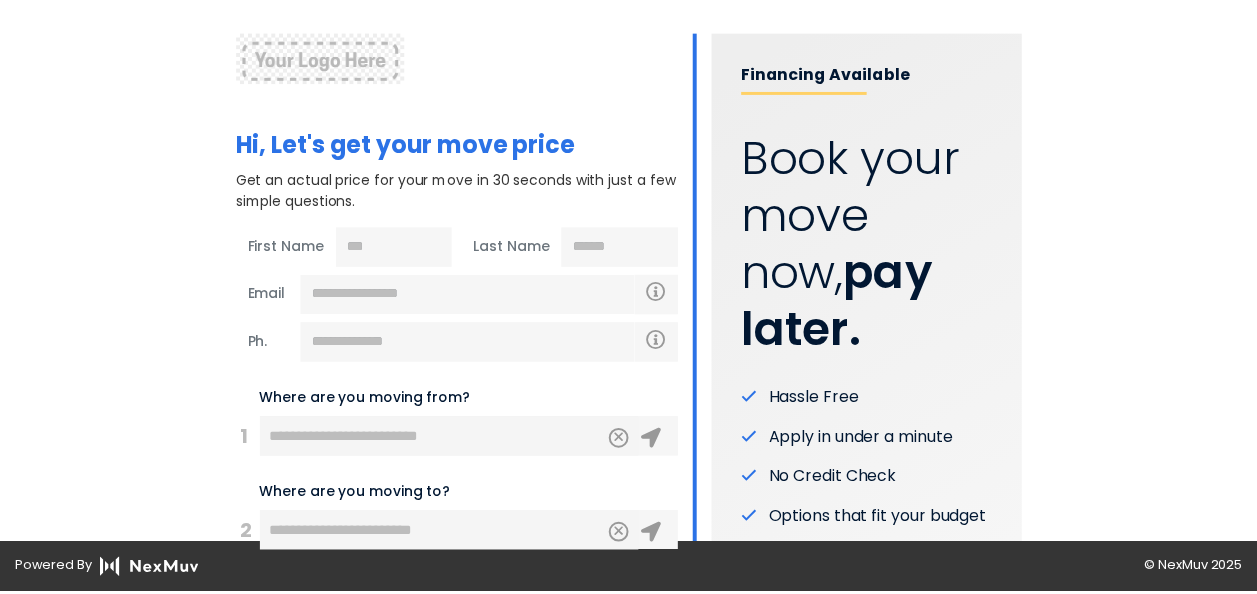 scroll, scrollTop: 0, scrollLeft: 0, axis: both 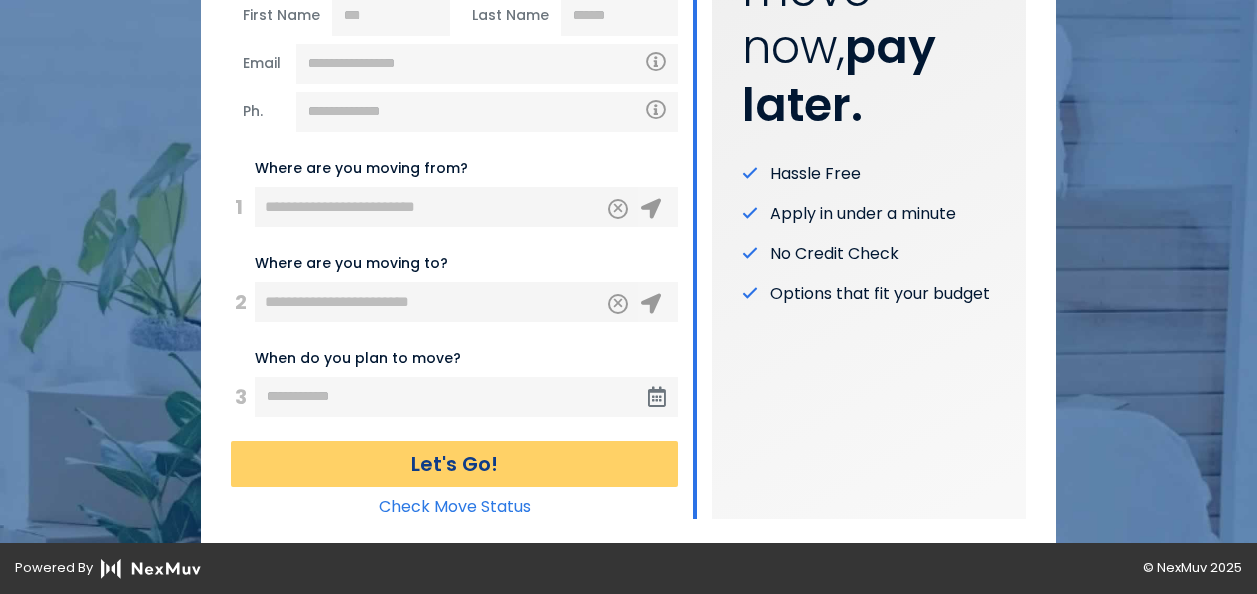 click at bounding box center [446, 207] 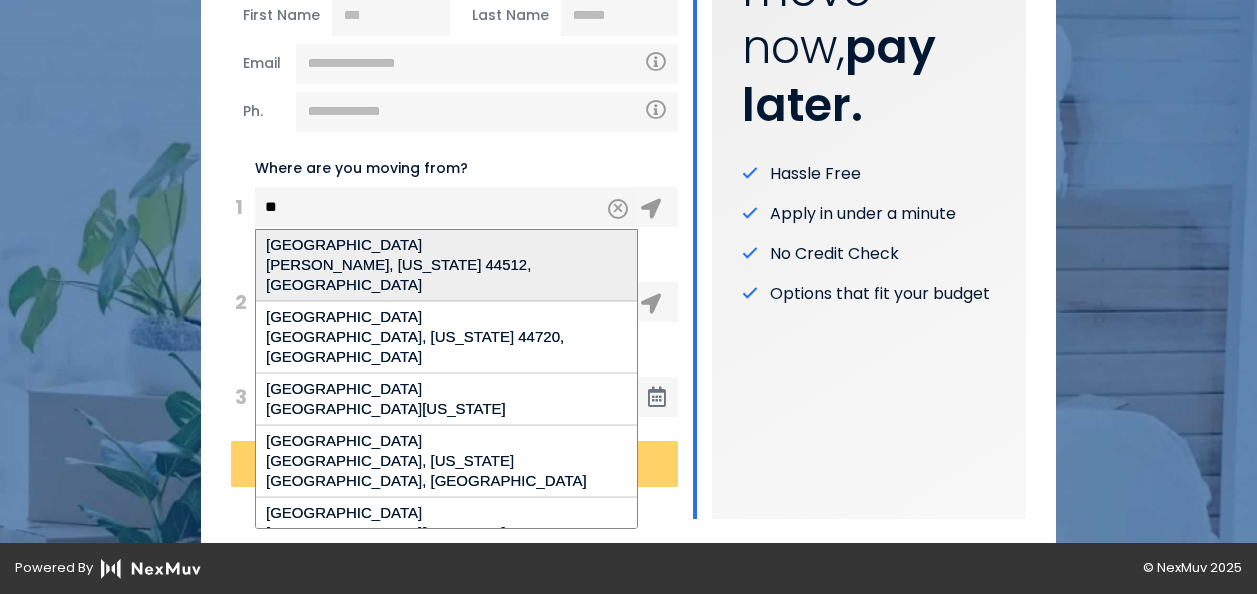 type on "*" 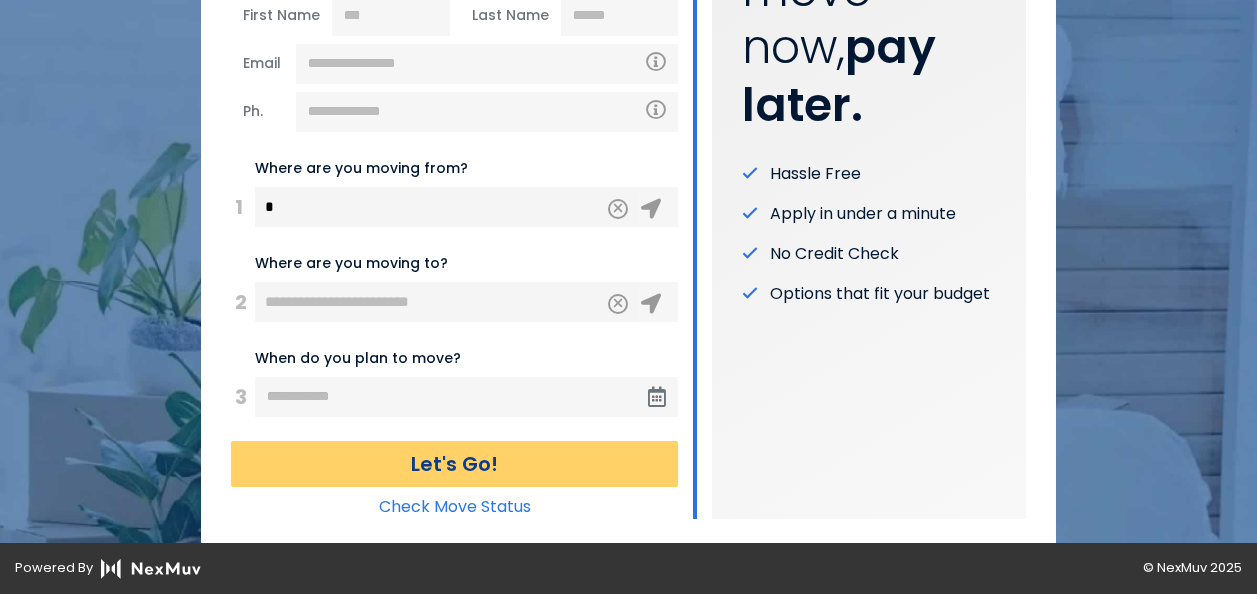 type on "*" 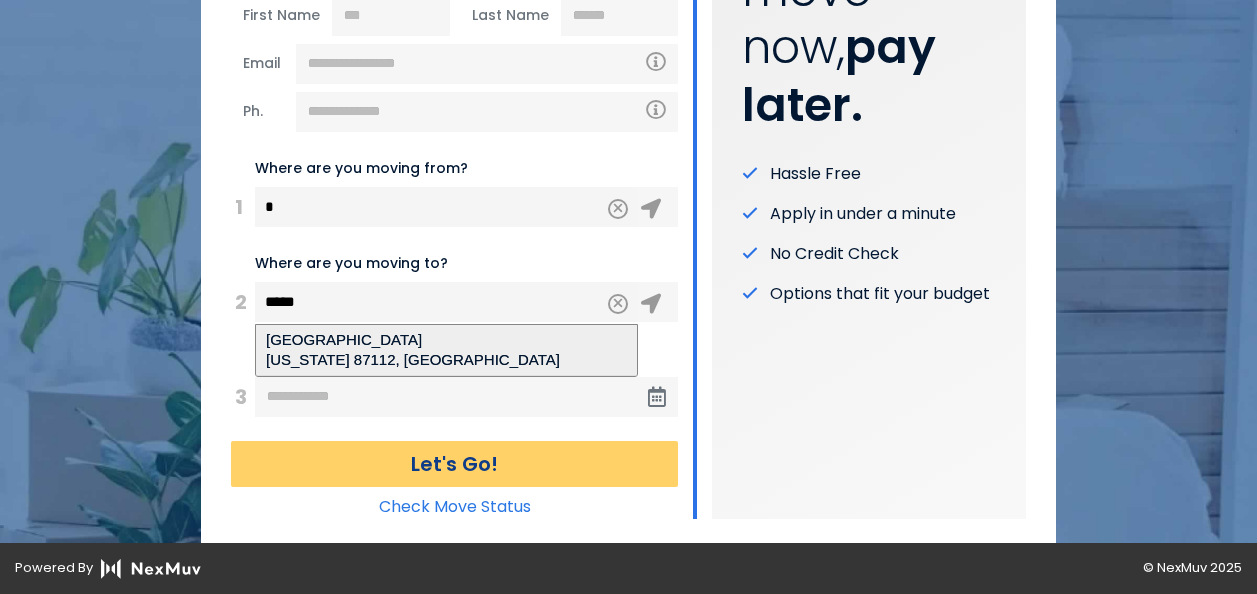 type on "**********" 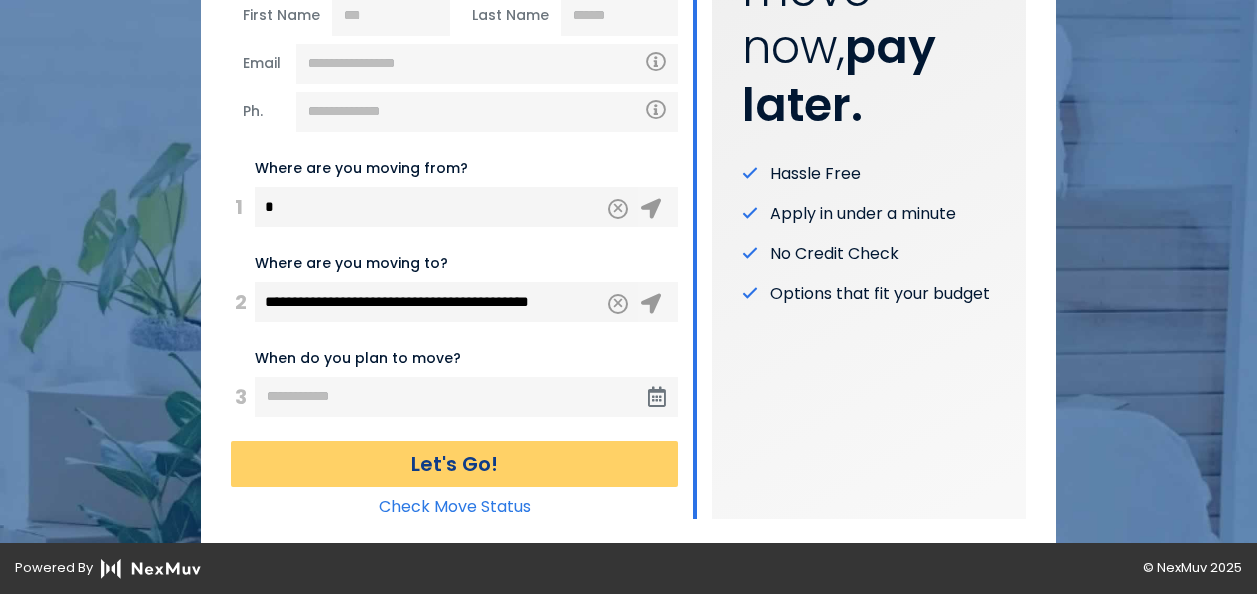 click on "*" at bounding box center (446, 207) 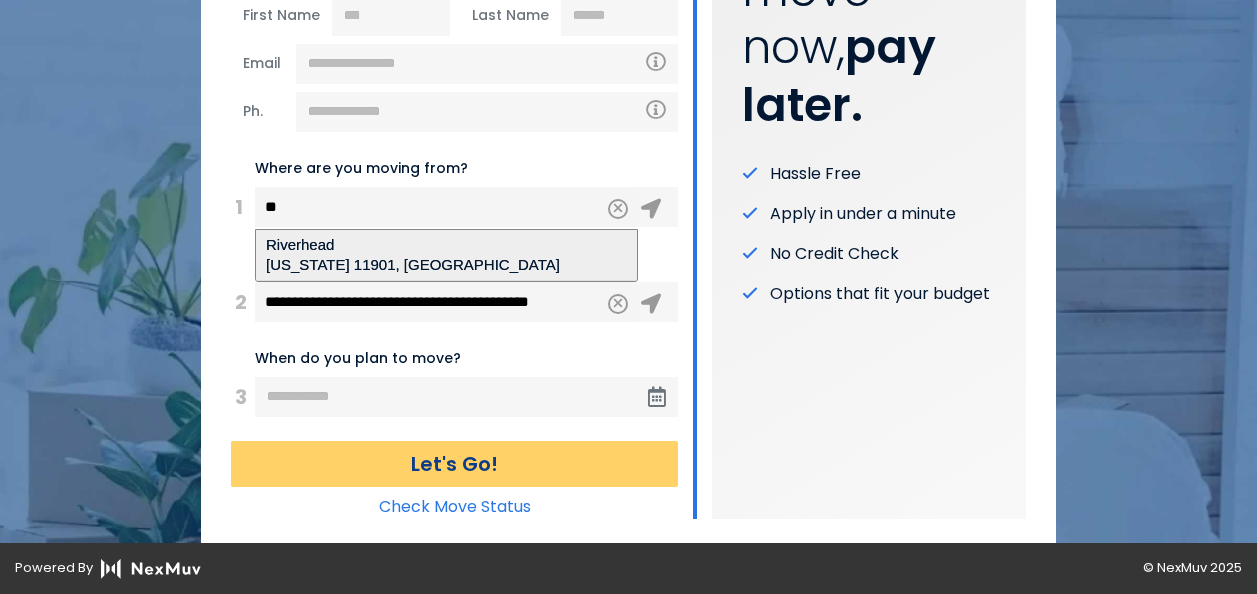 type on "*" 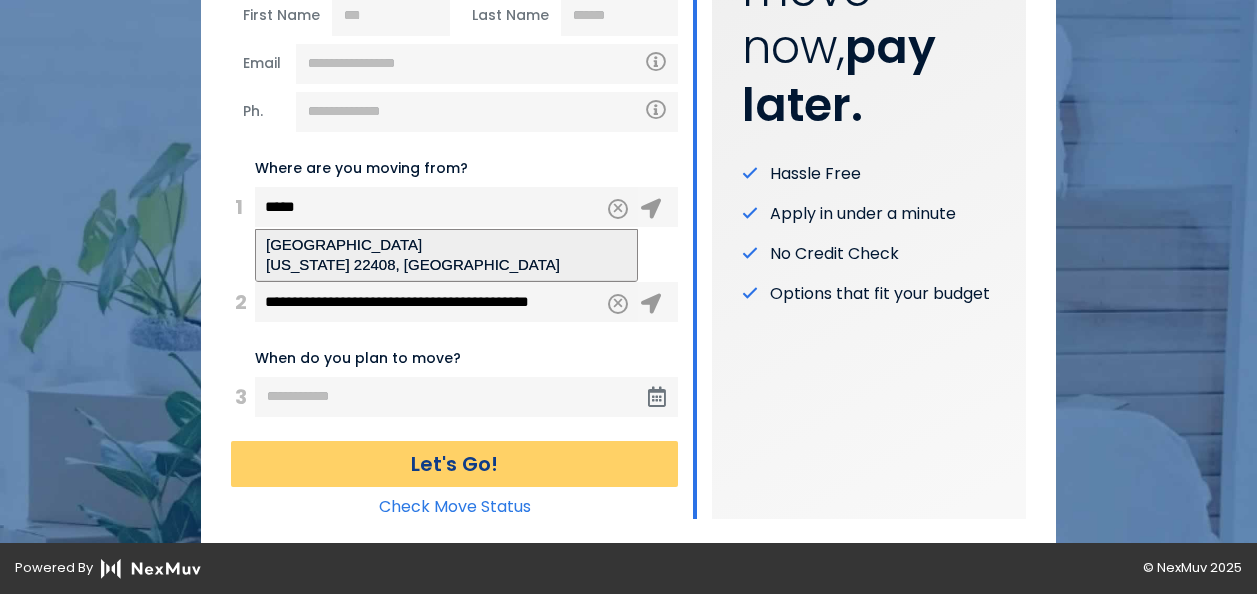type on "**********" 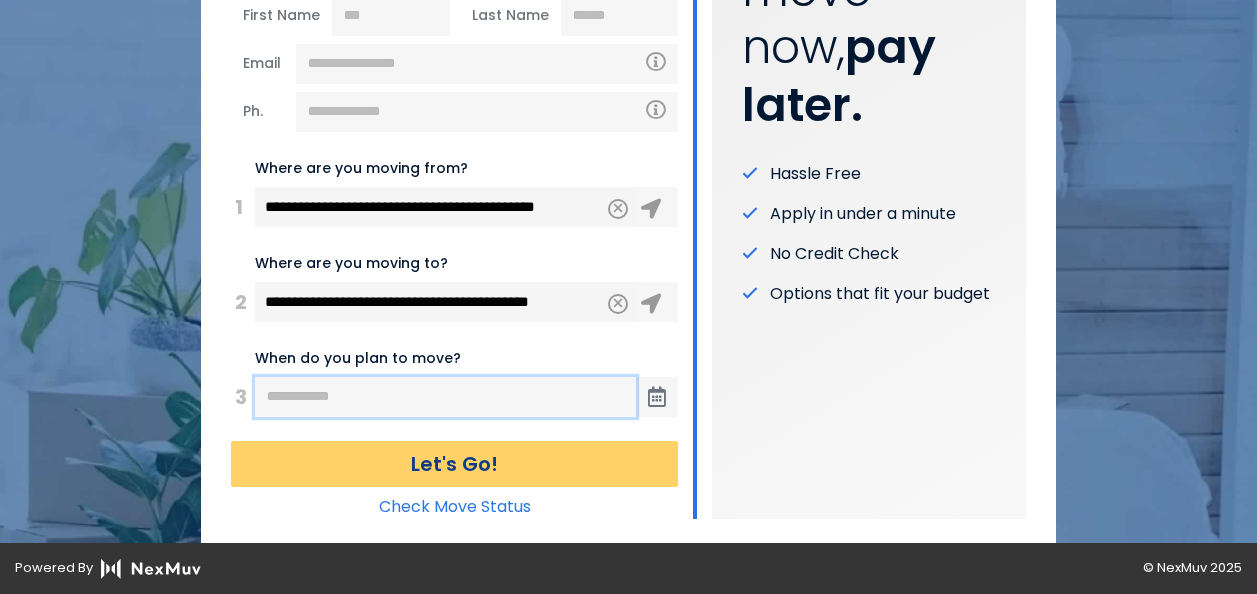 click 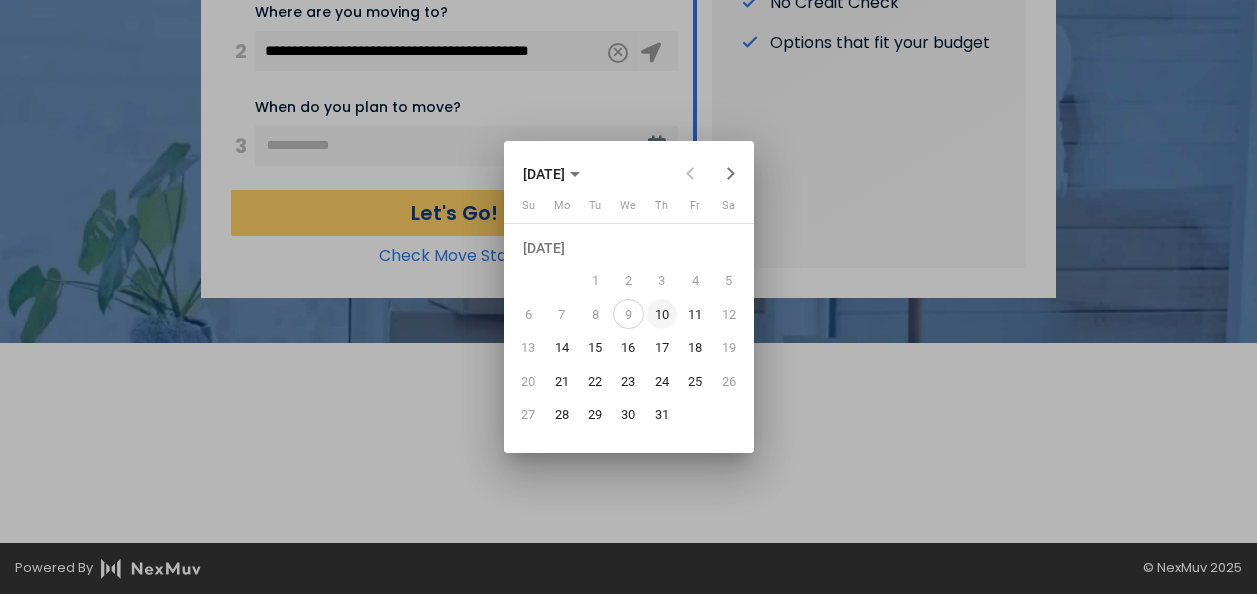 scroll, scrollTop: 0, scrollLeft: 0, axis: both 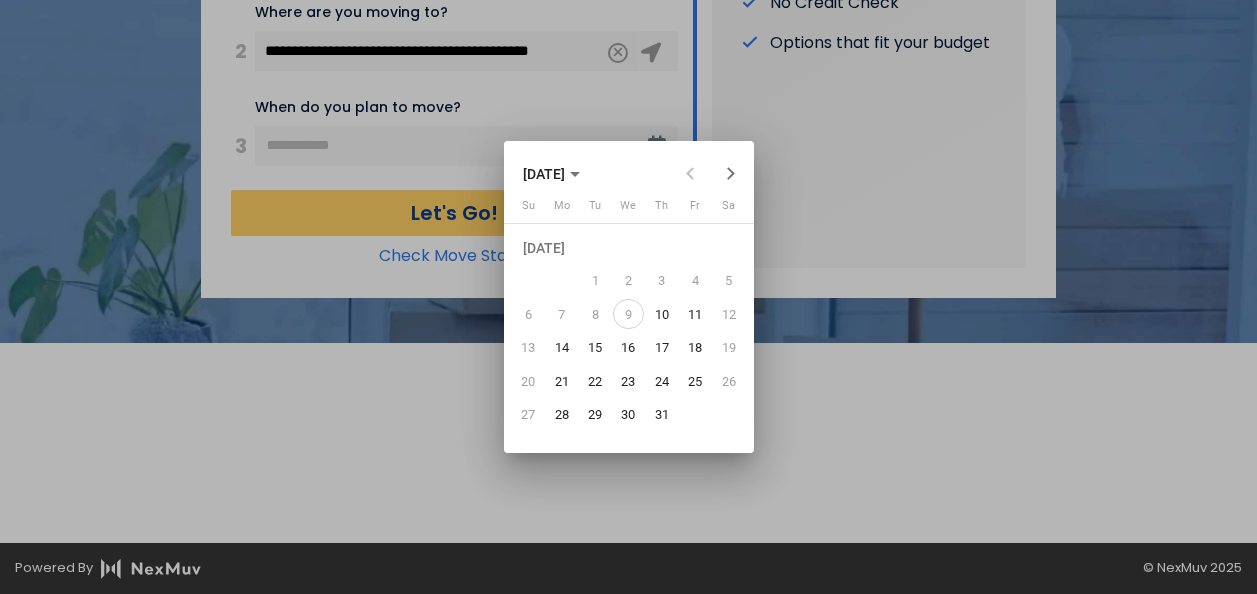 click on "4" at bounding box center (695, 281) 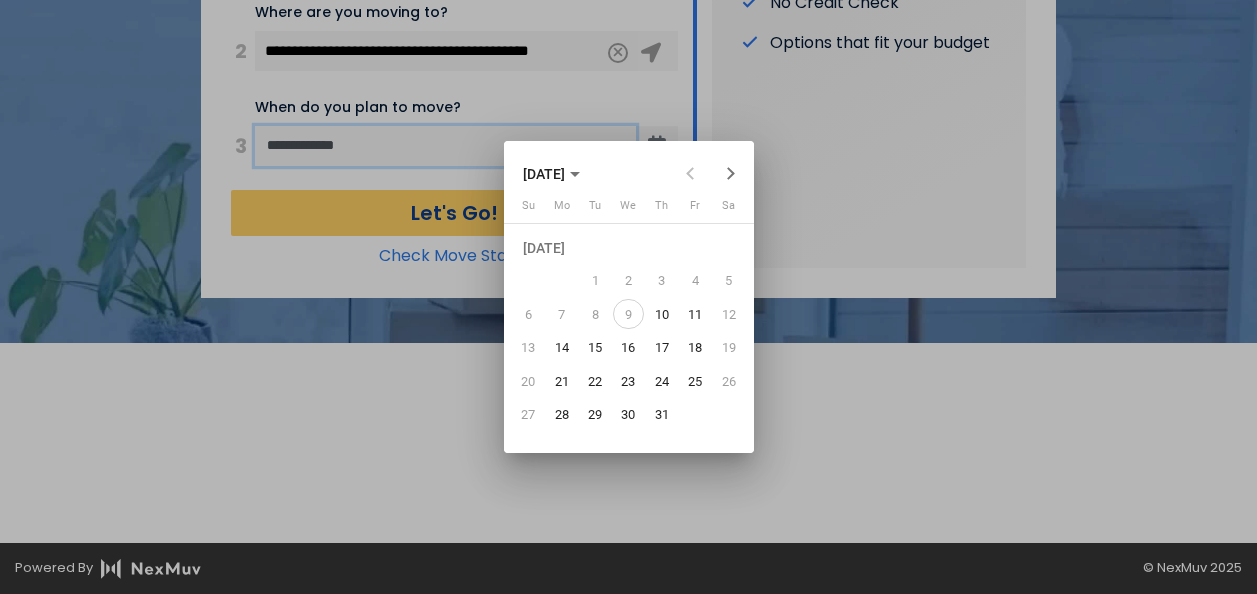 scroll, scrollTop: 475, scrollLeft: 0, axis: vertical 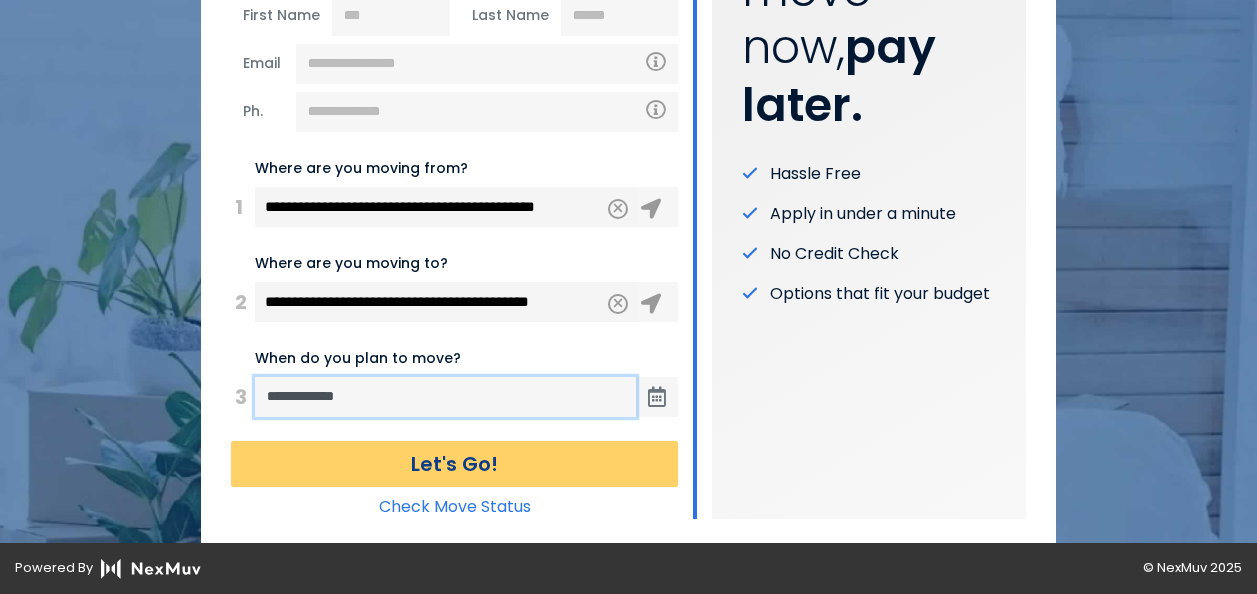 click on "**********" 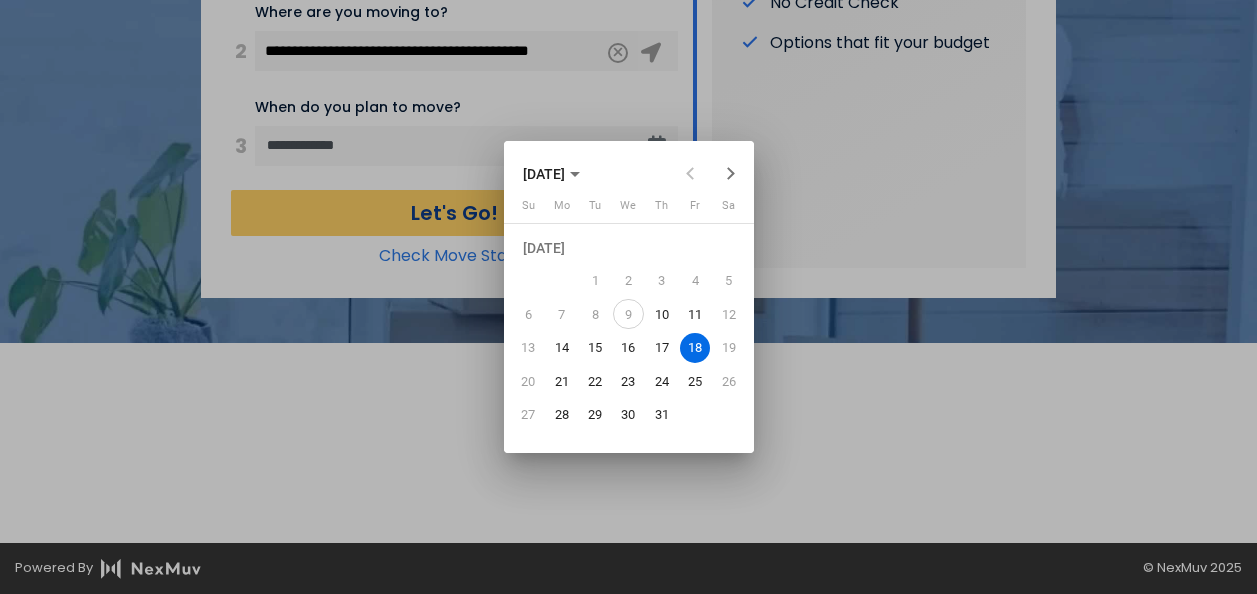scroll, scrollTop: 0, scrollLeft: 0, axis: both 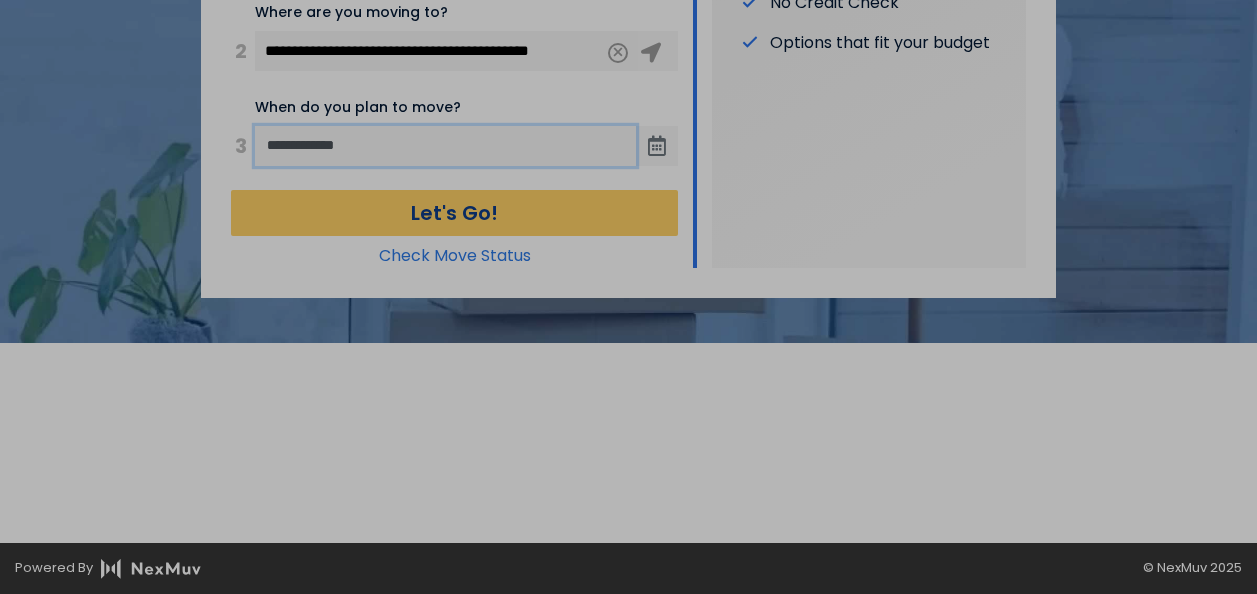 type on "**********" 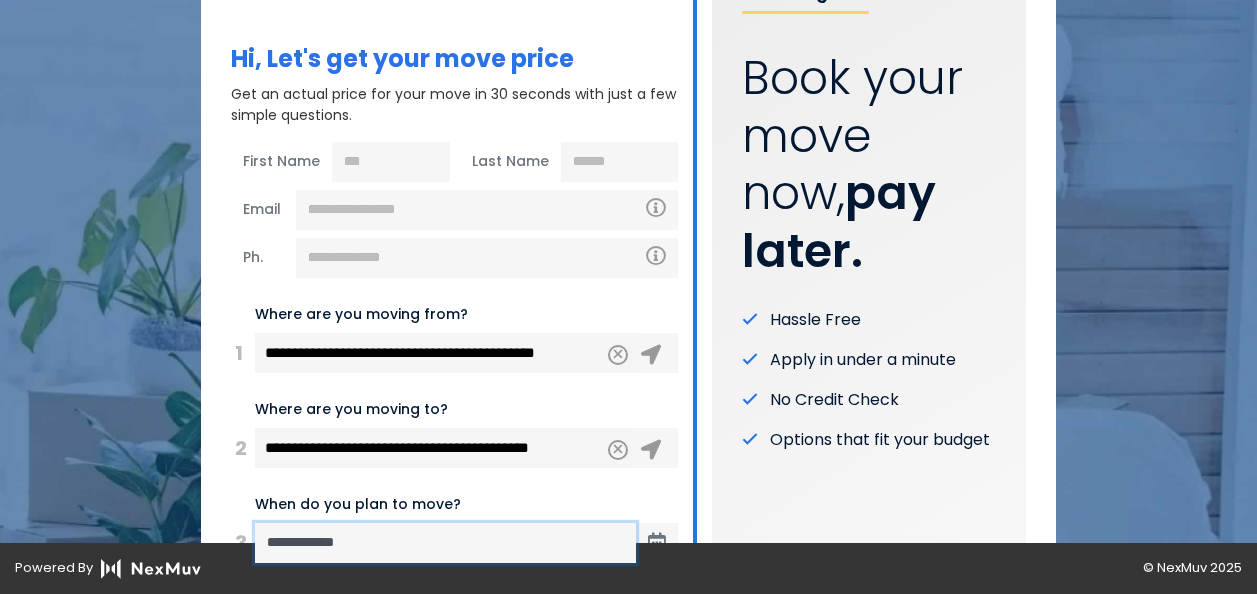 scroll, scrollTop: 70, scrollLeft: 0, axis: vertical 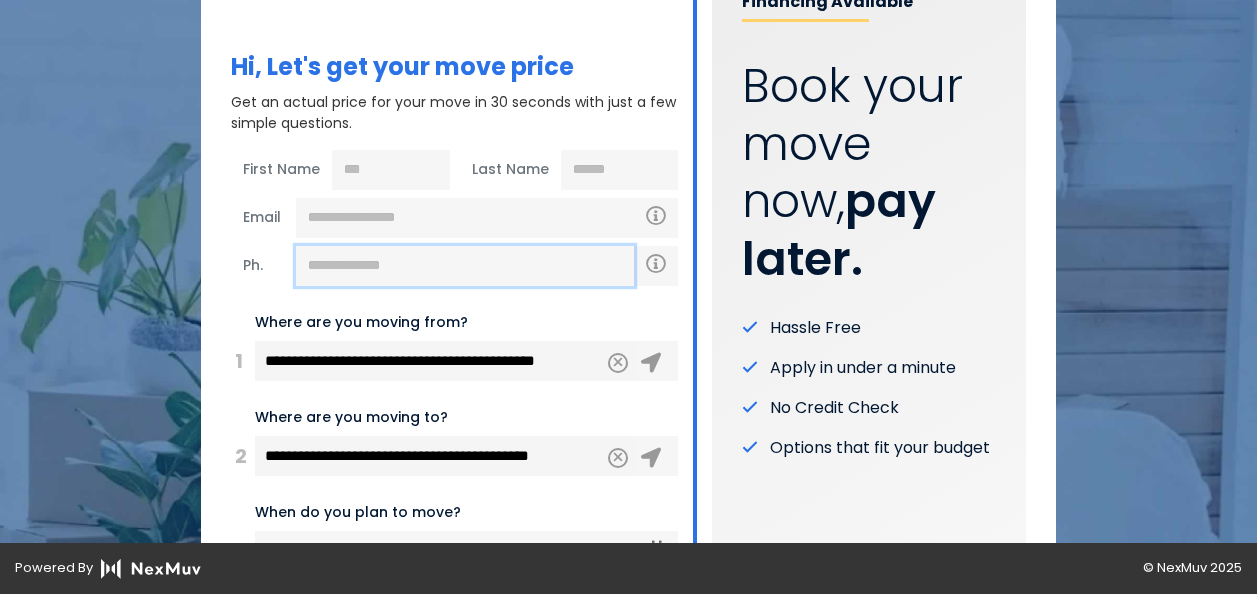 click 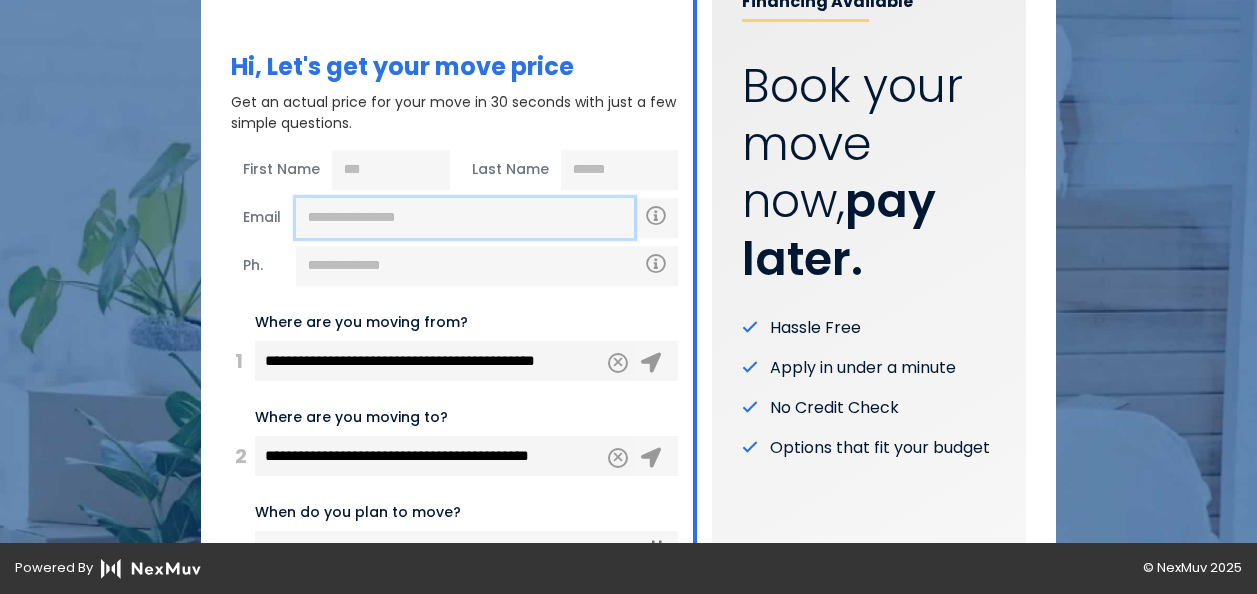 click 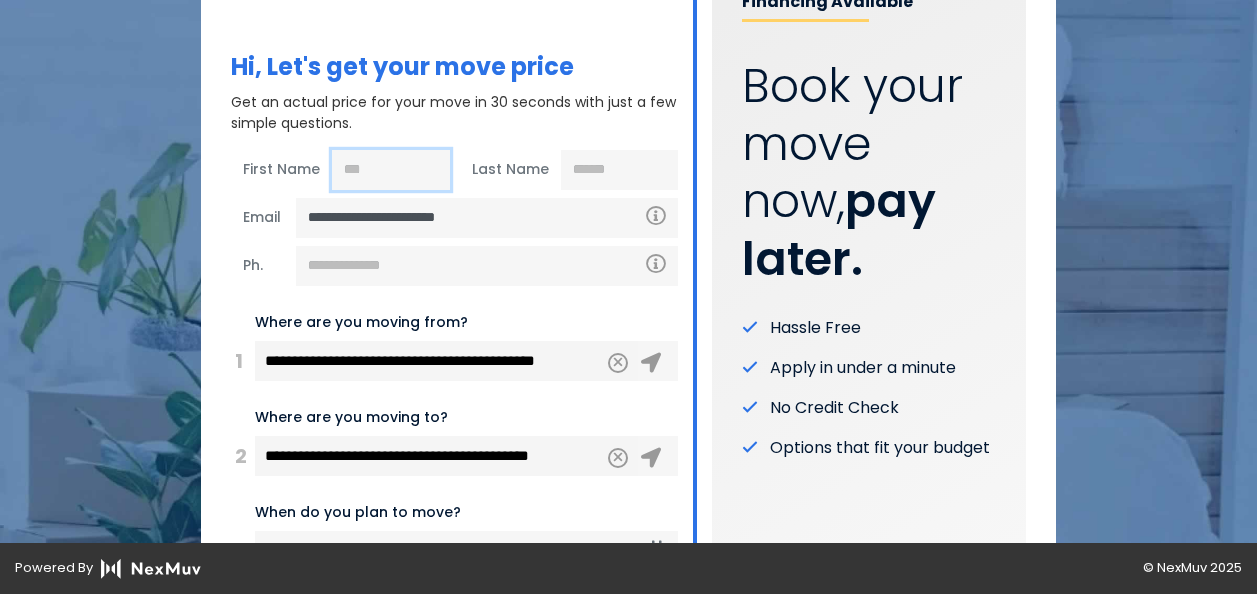 type on "******" 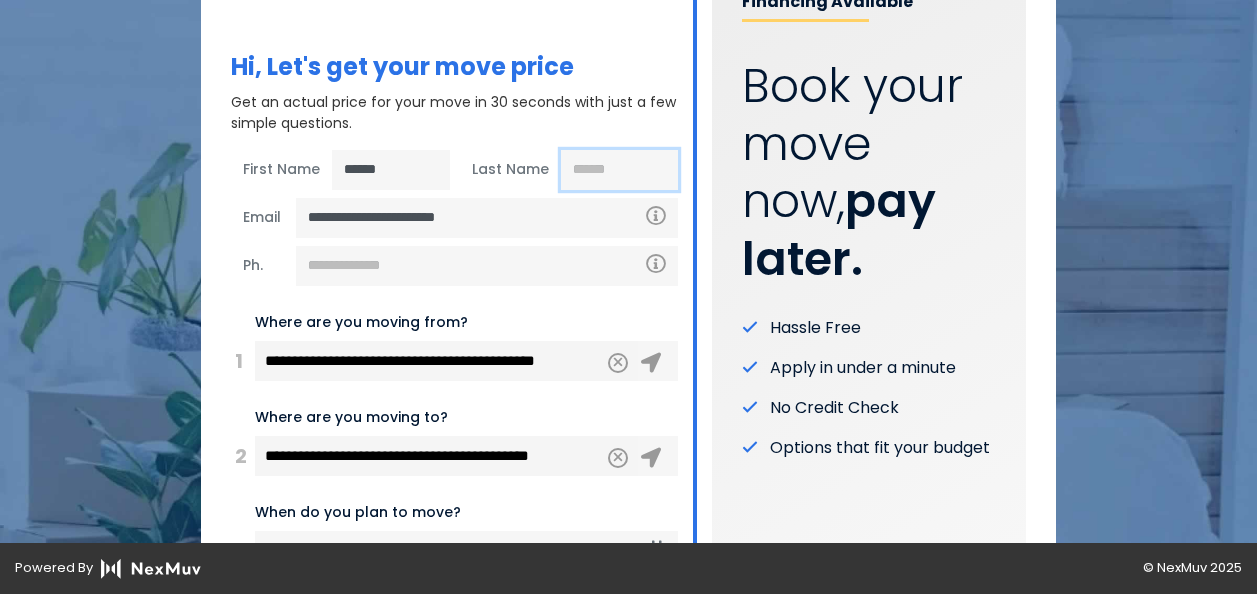 type on "*****" 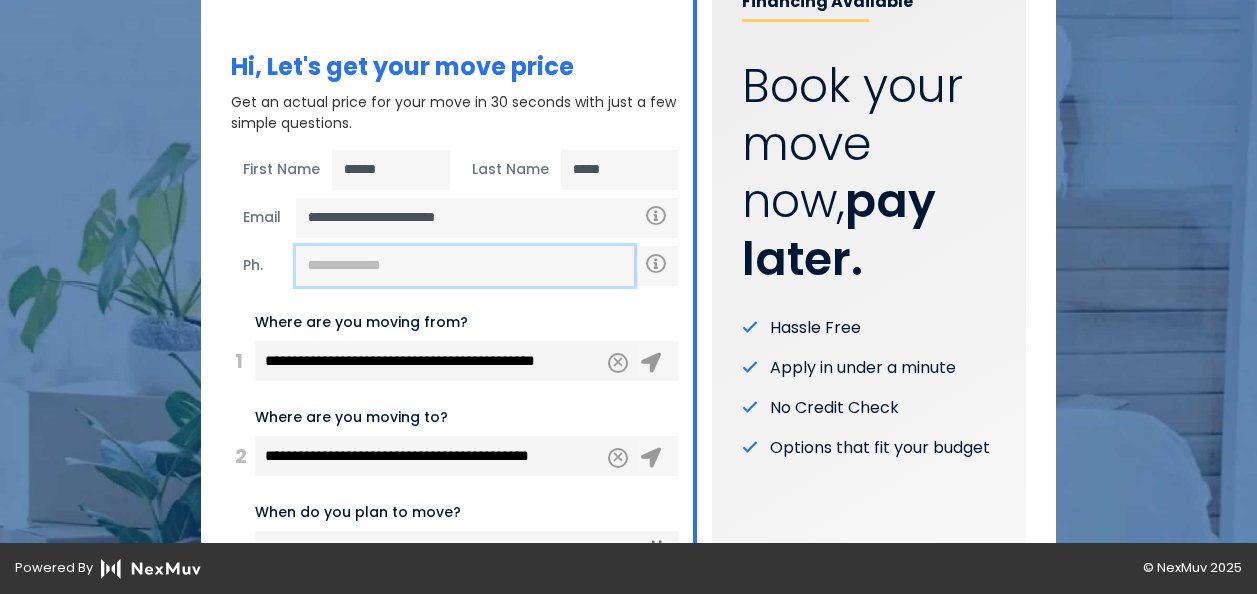 type on "**********" 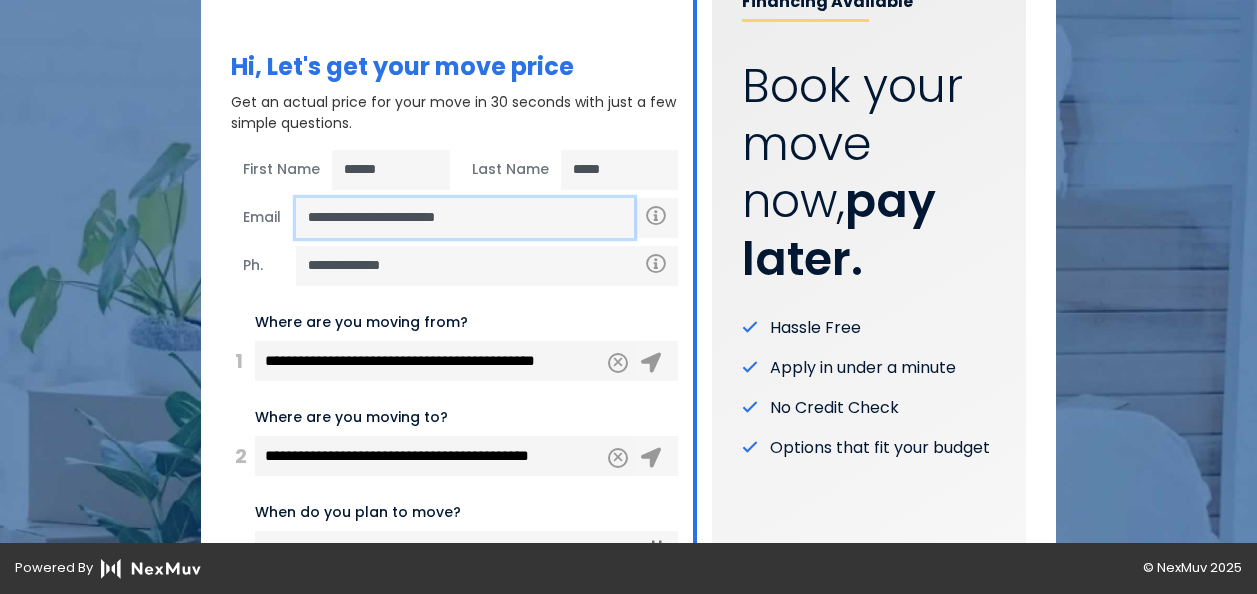 click on "**********" 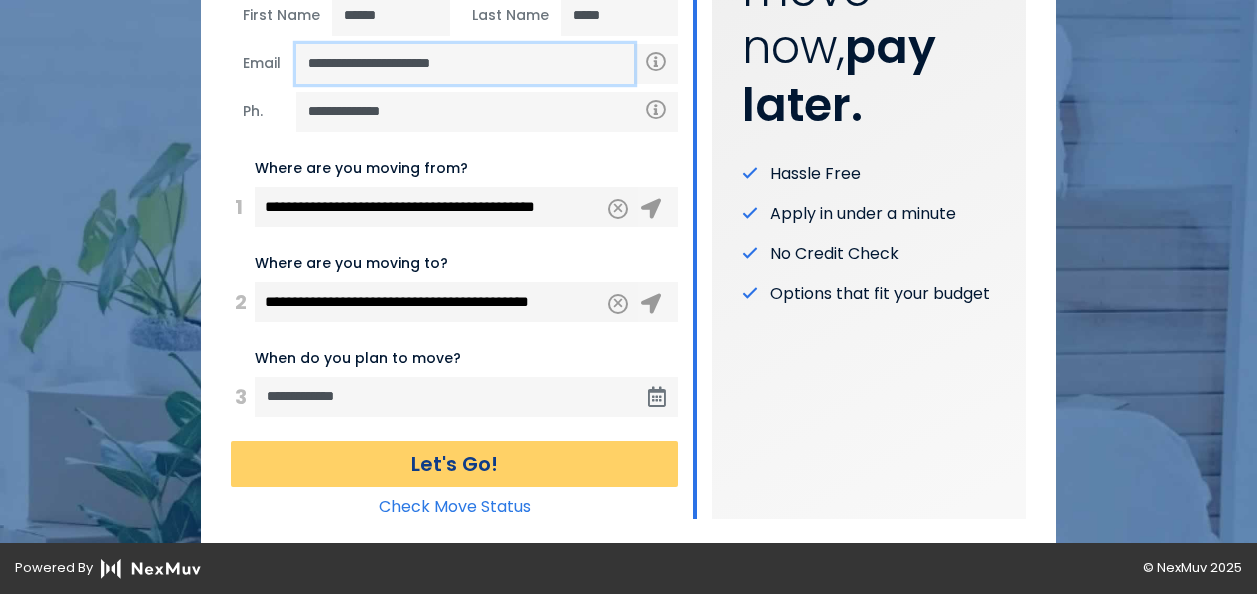 scroll, scrollTop: 734, scrollLeft: 0, axis: vertical 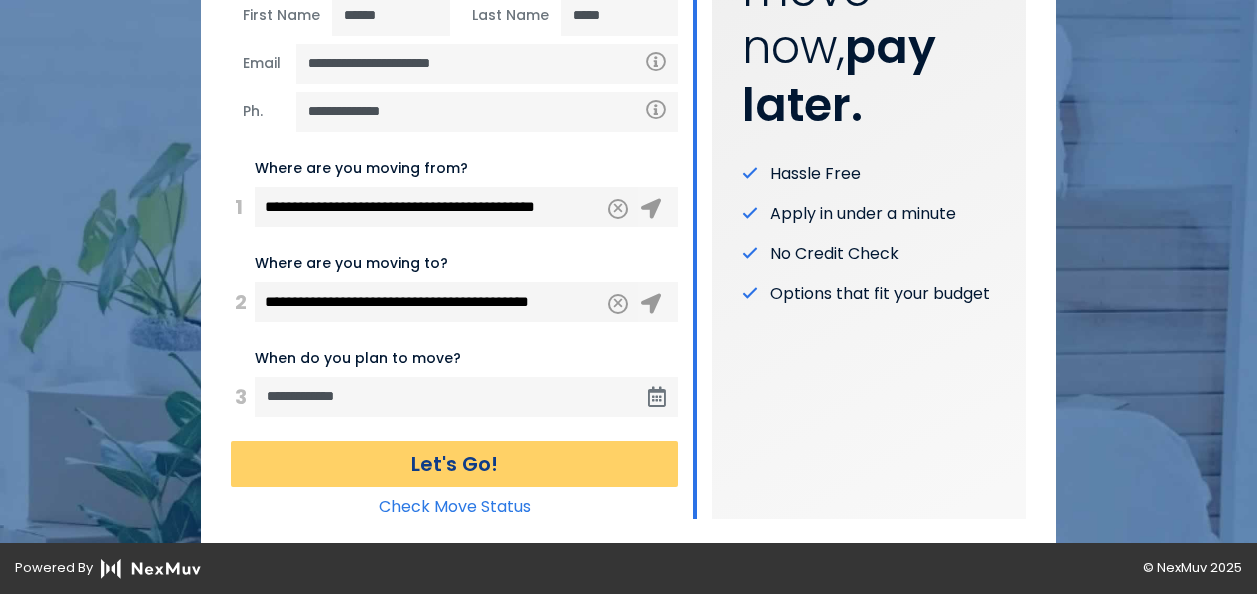 click on "Let's Go!" 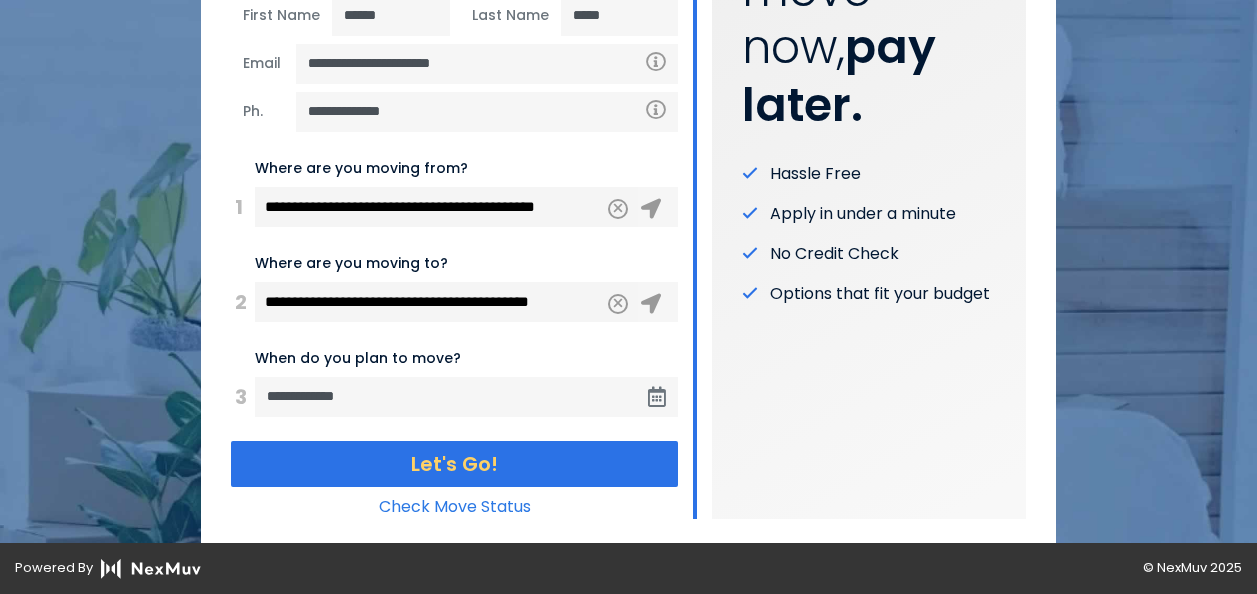click on "Let's Go!" 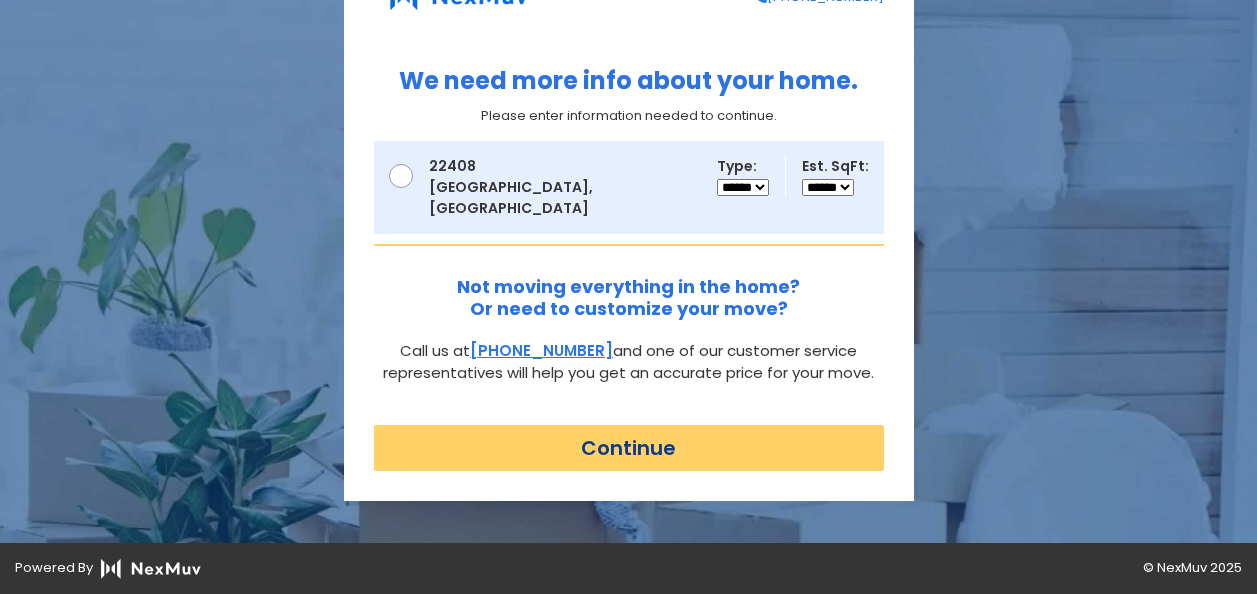 scroll, scrollTop: 0, scrollLeft: 0, axis: both 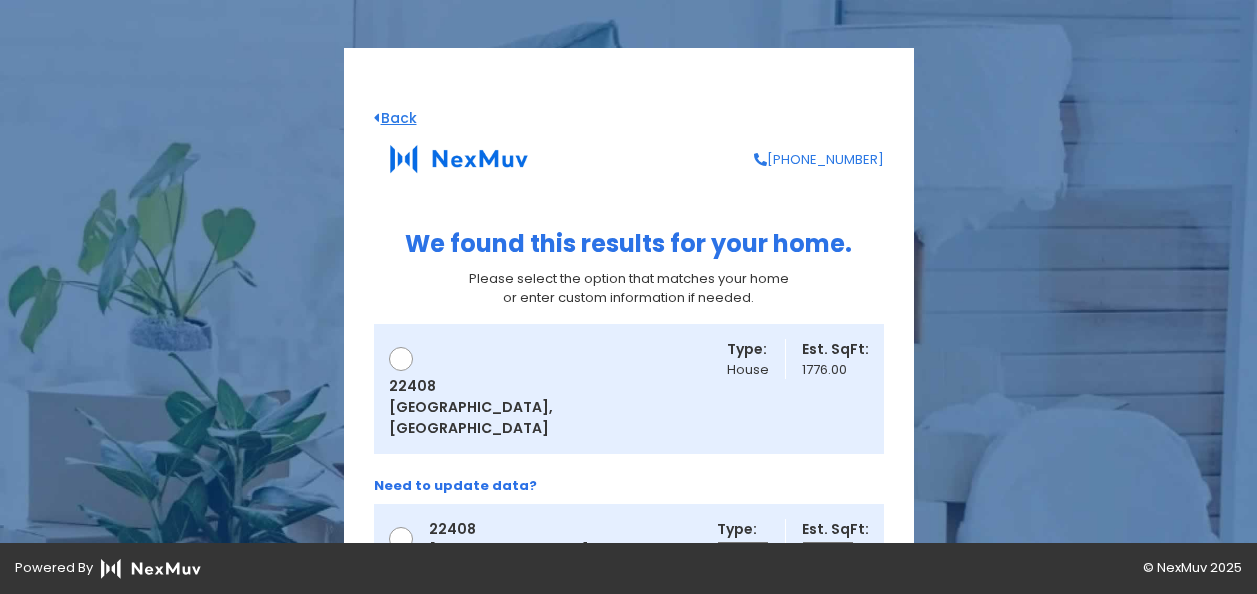click at bounding box center (401, 359) 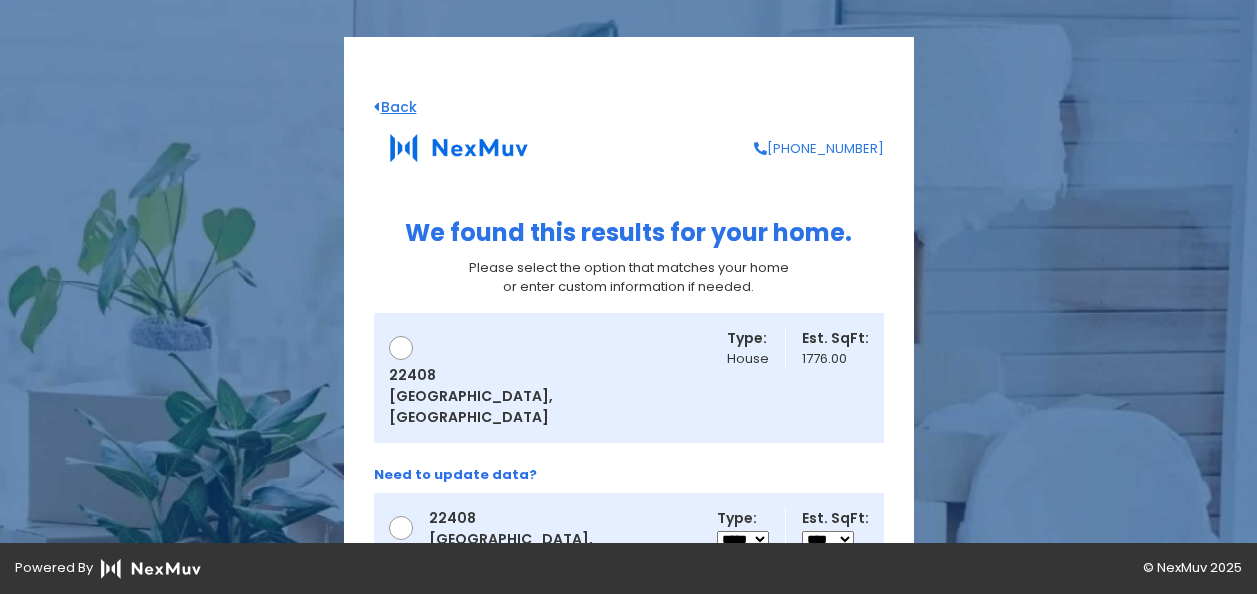 scroll, scrollTop: 0, scrollLeft: 0, axis: both 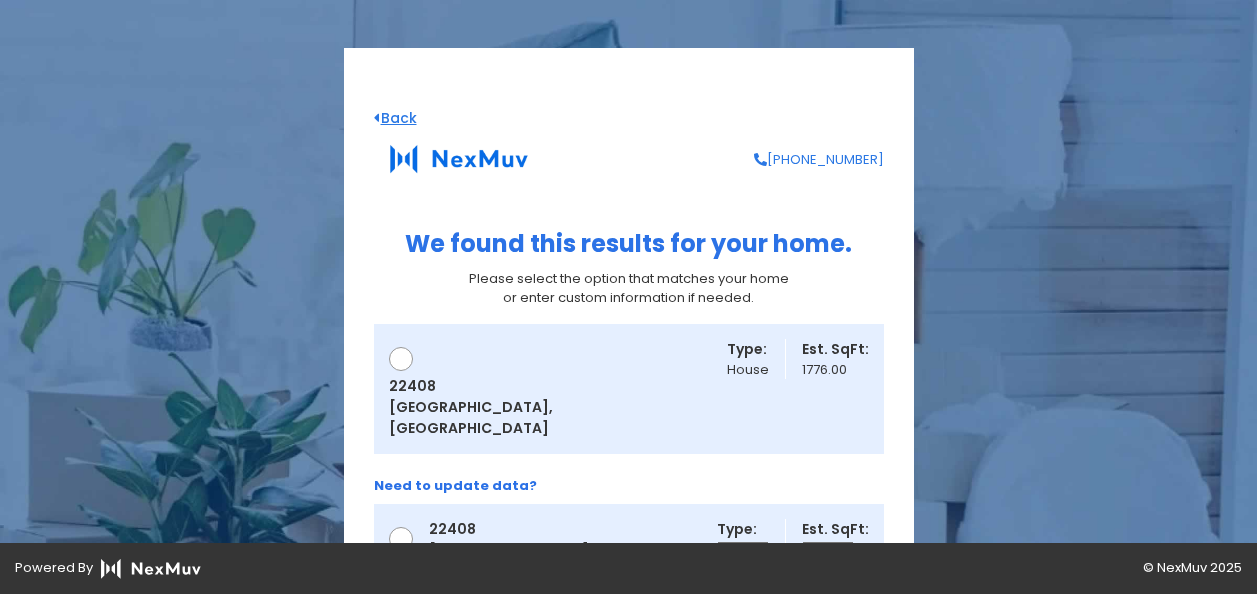 click on "[PHONE_NUMBER]" 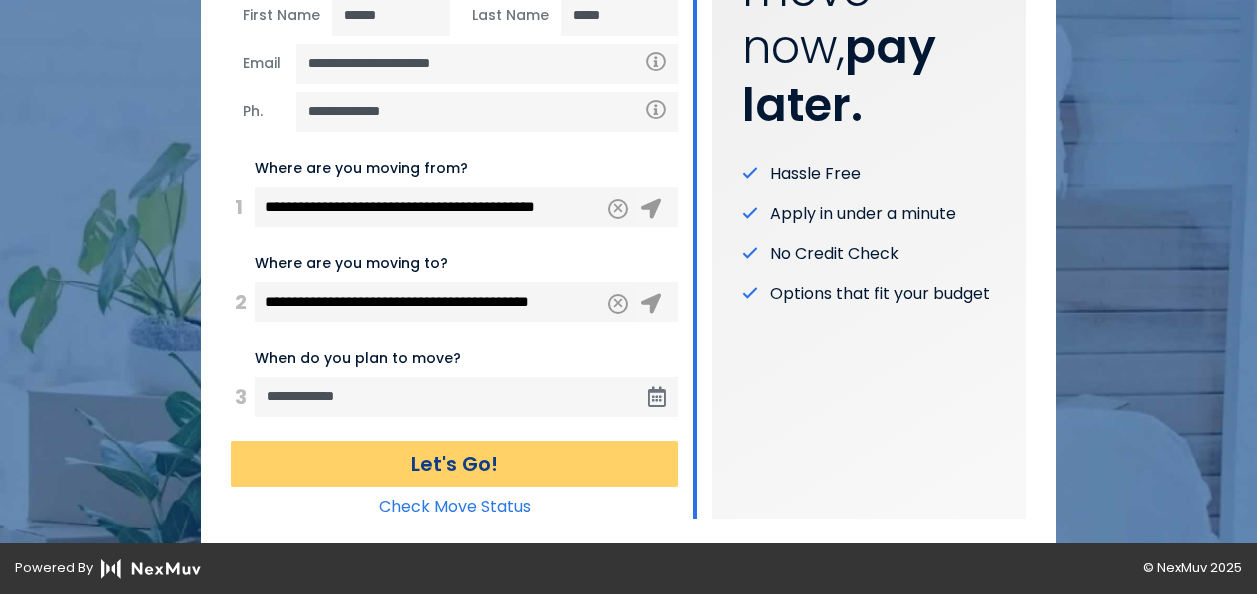 scroll, scrollTop: 483, scrollLeft: 0, axis: vertical 